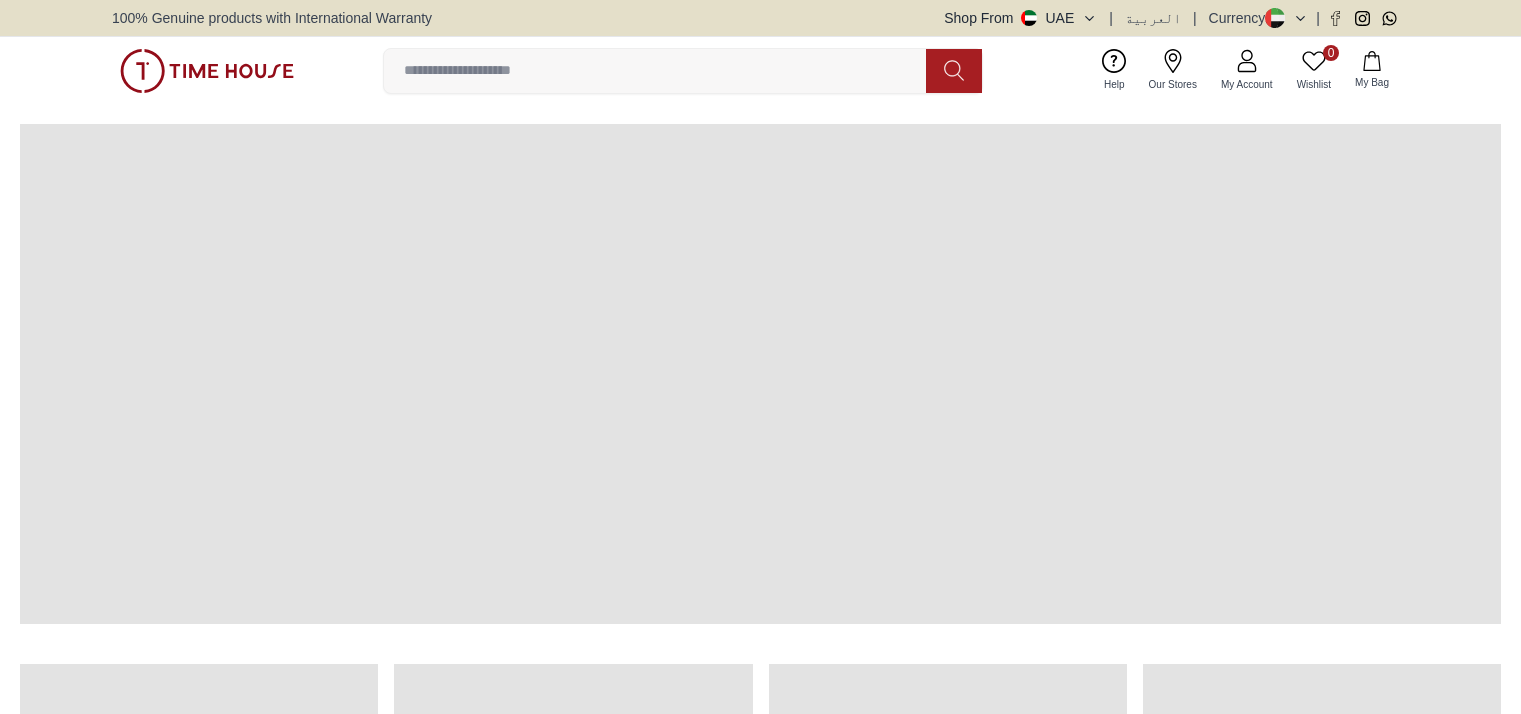 scroll, scrollTop: 0, scrollLeft: 0, axis: both 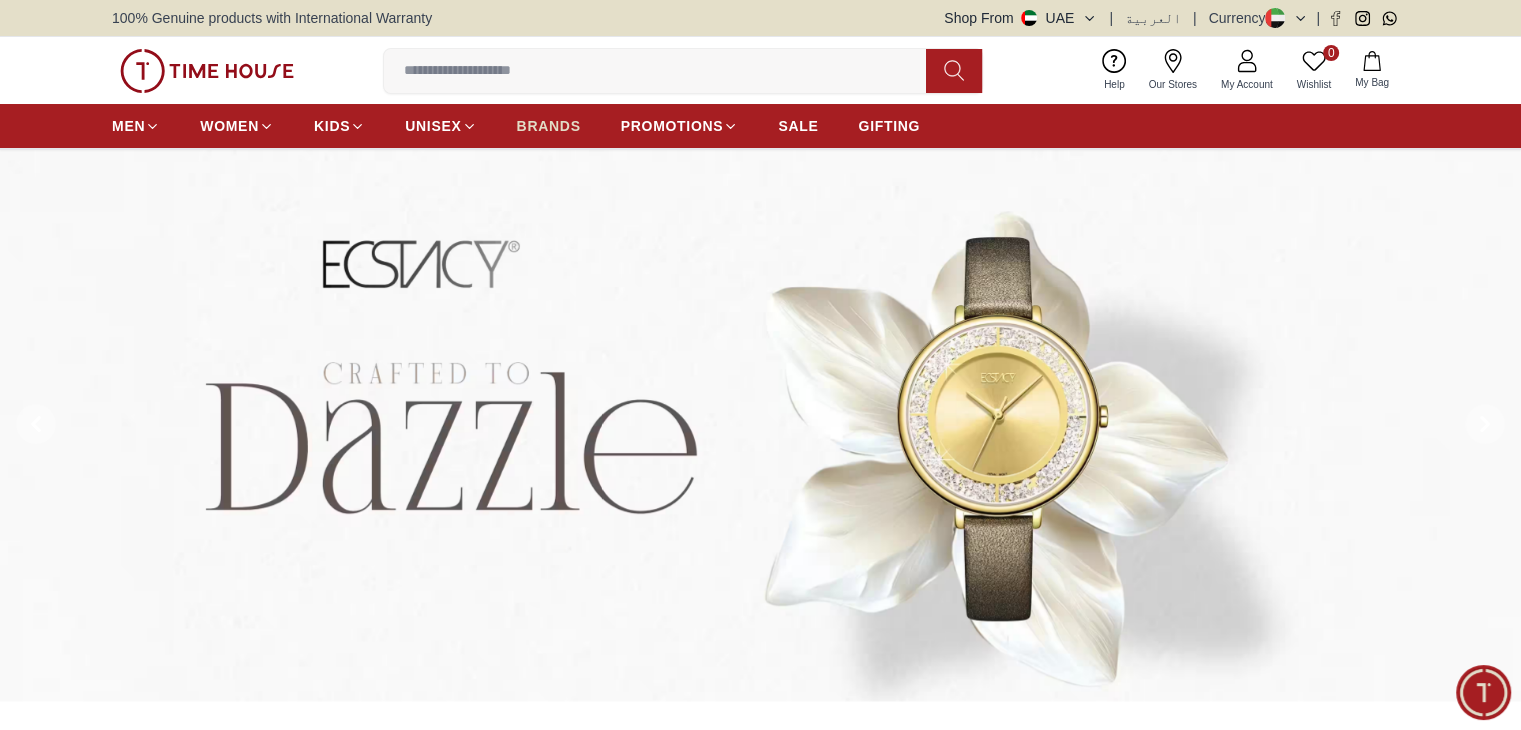 click on "BRANDS" at bounding box center [549, 126] 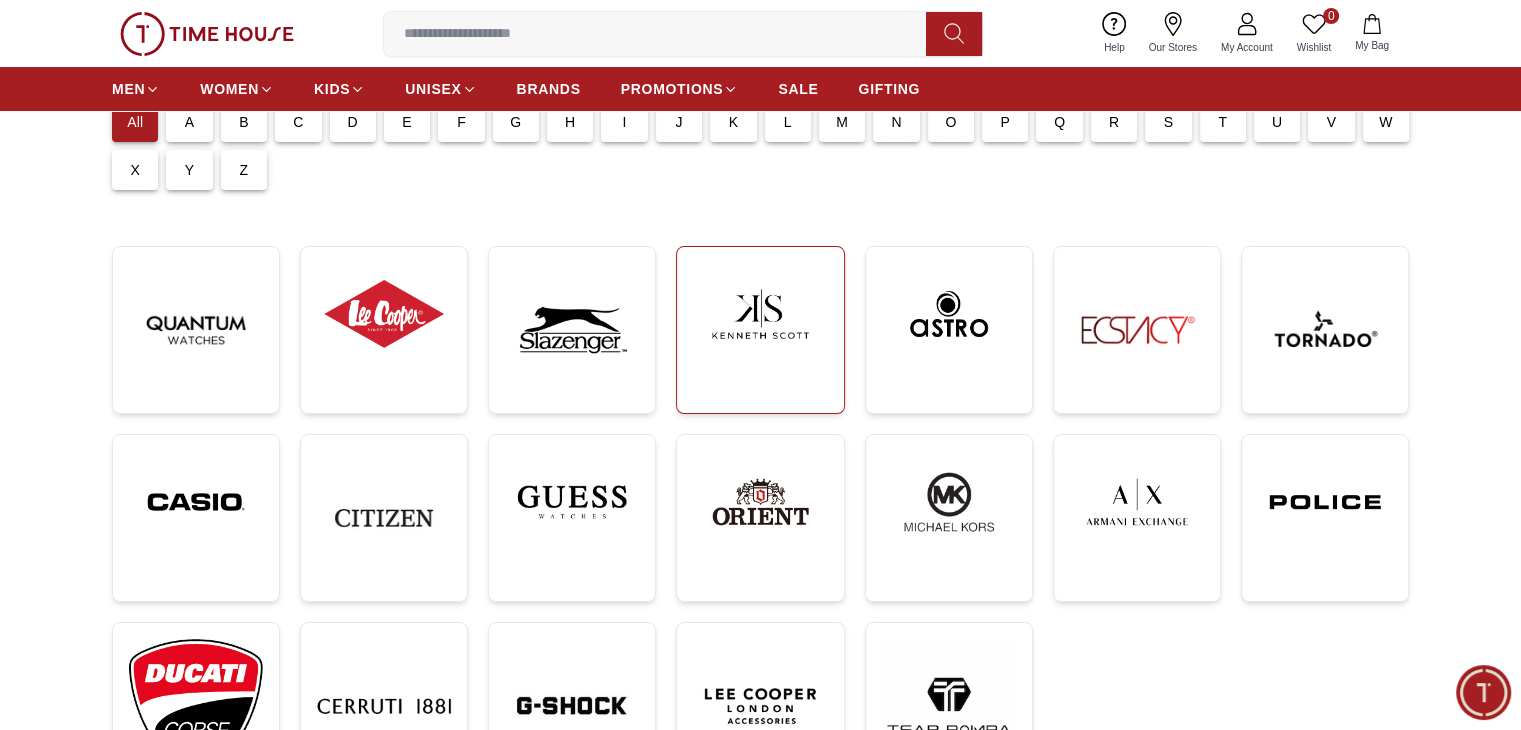 scroll, scrollTop: 195, scrollLeft: 0, axis: vertical 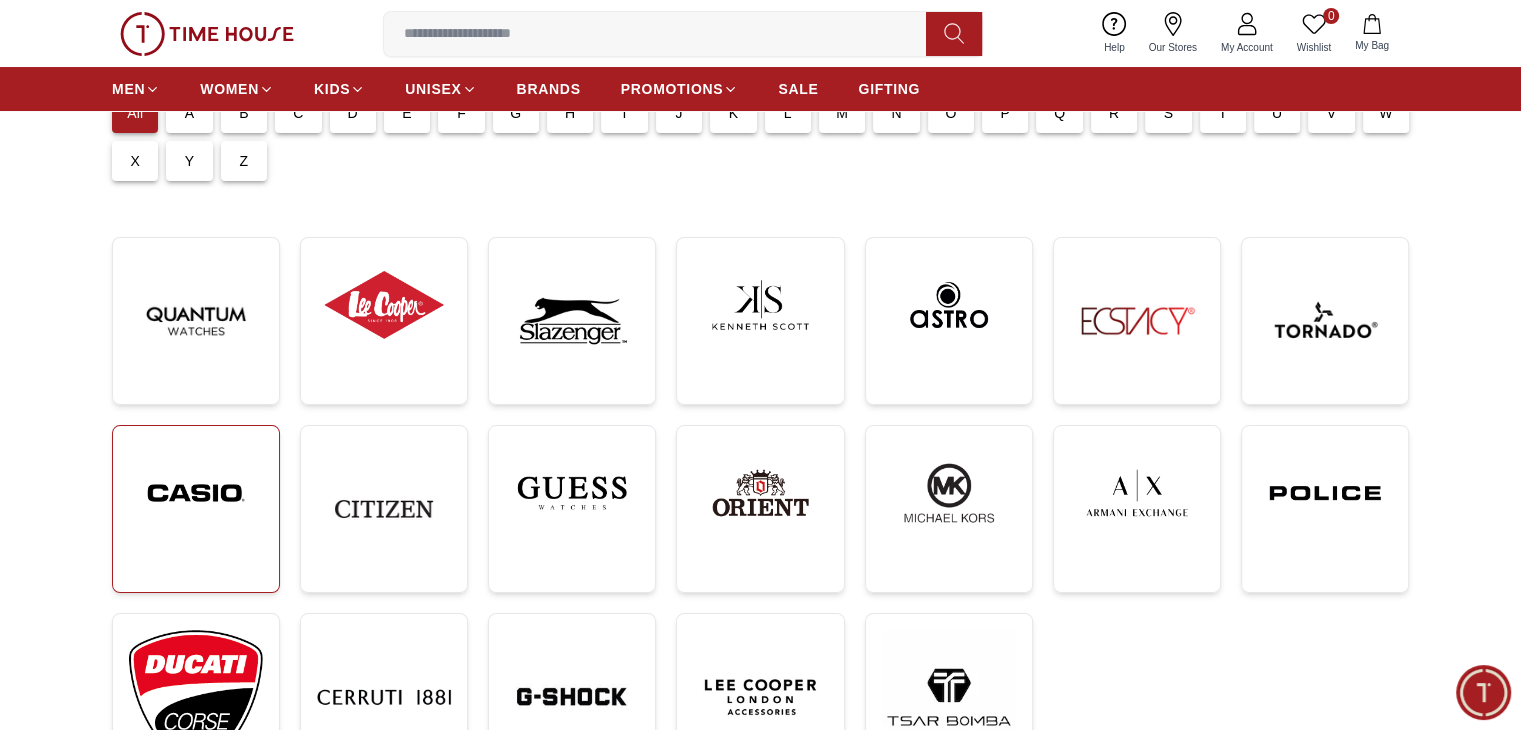 click at bounding box center (196, 493) 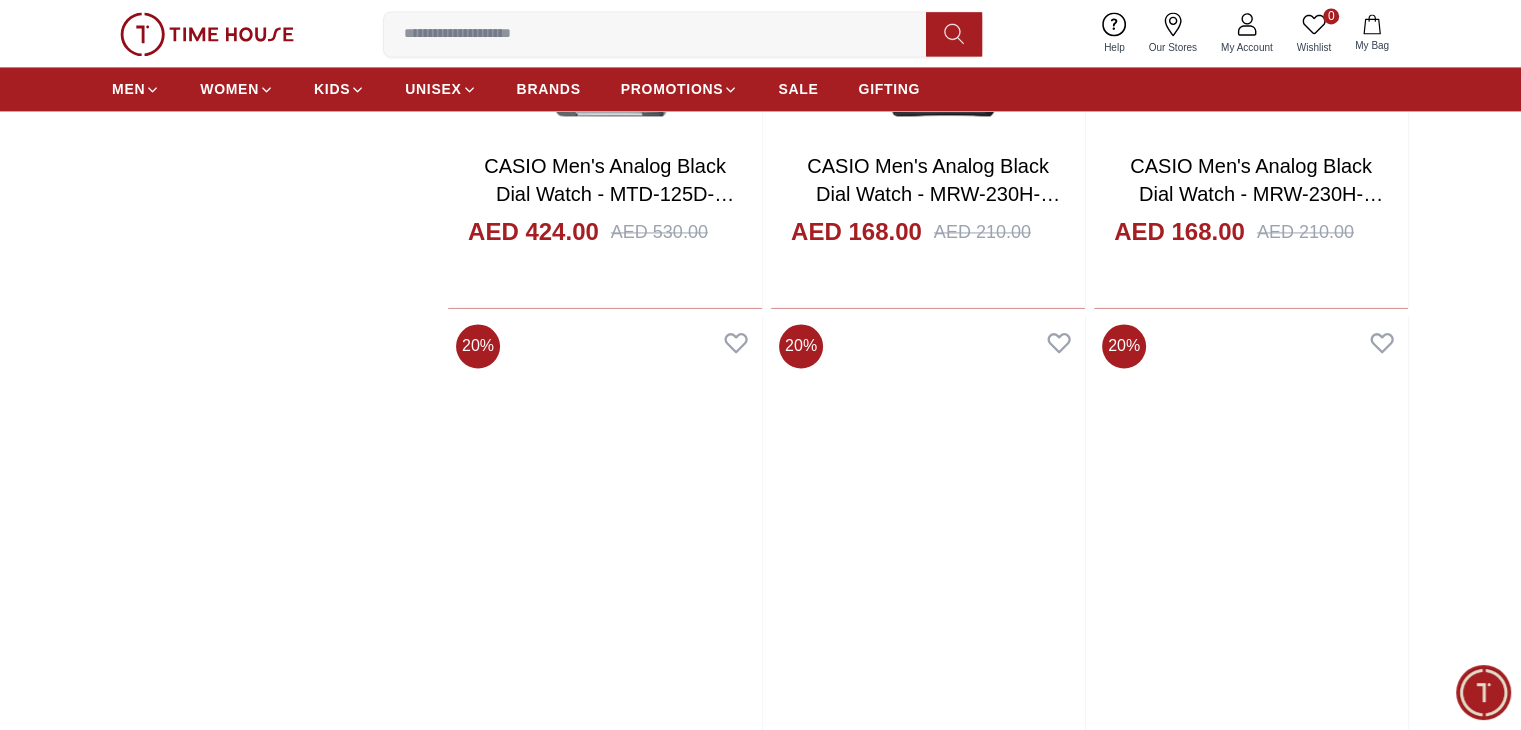 scroll, scrollTop: 3136, scrollLeft: 0, axis: vertical 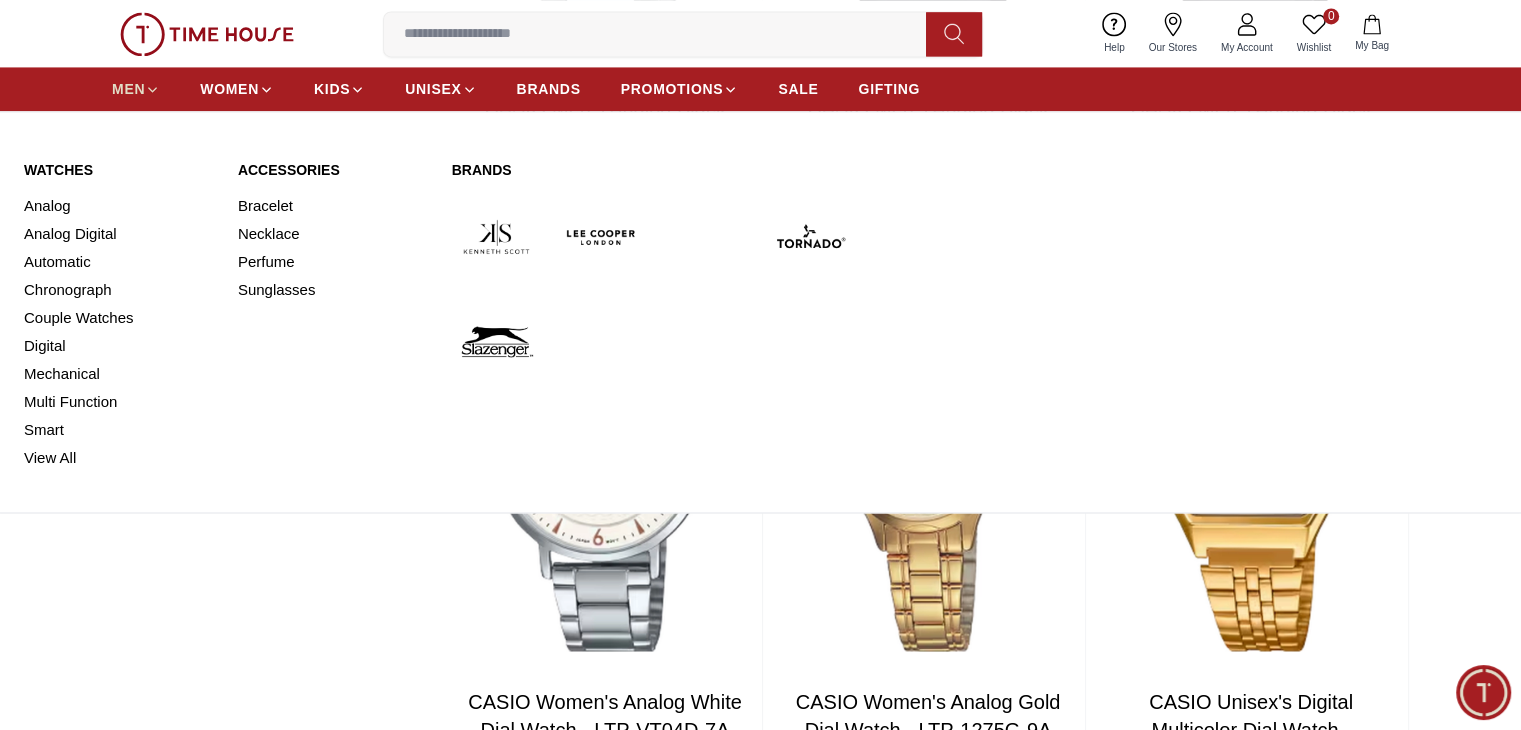 click on "MEN" at bounding box center (136, 89) 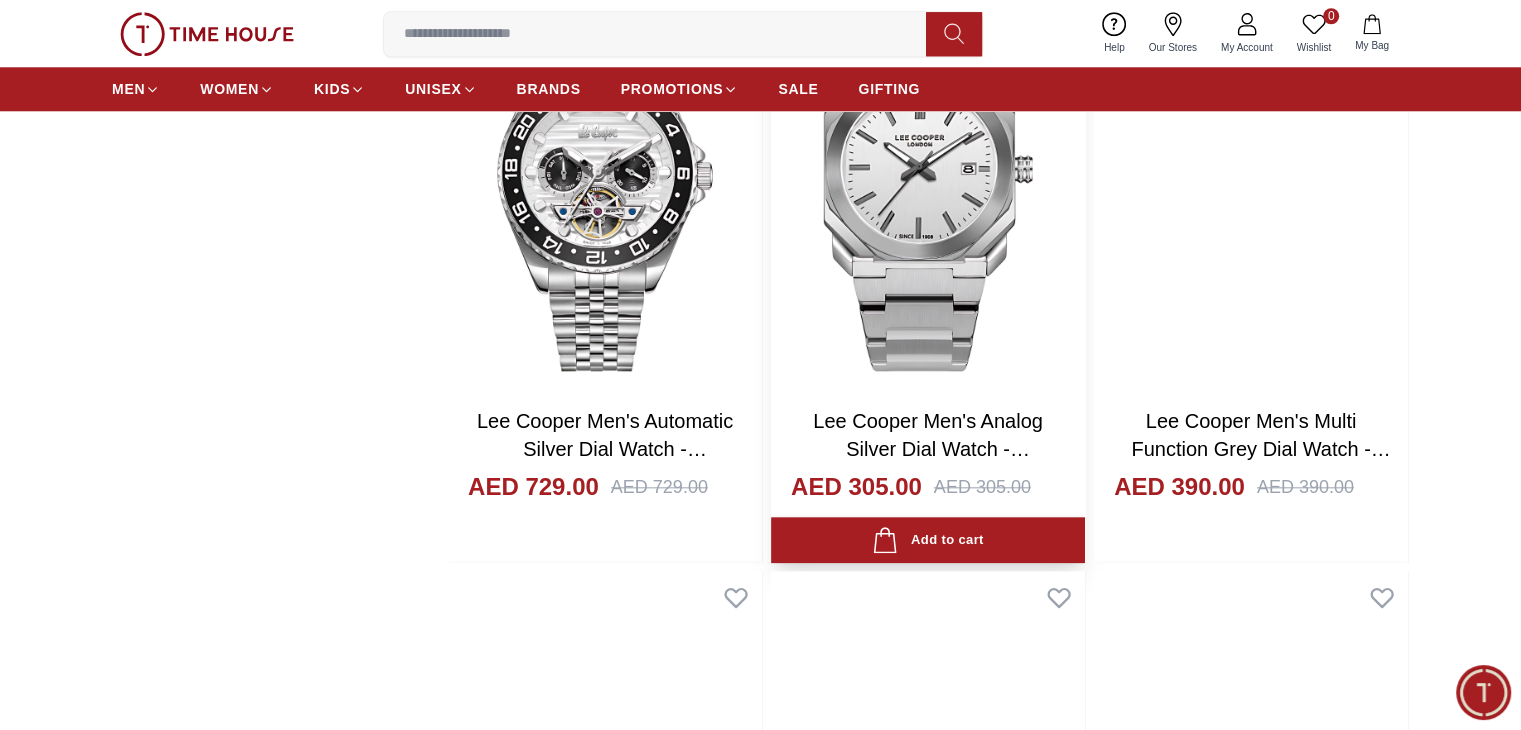 scroll, scrollTop: 2247, scrollLeft: 0, axis: vertical 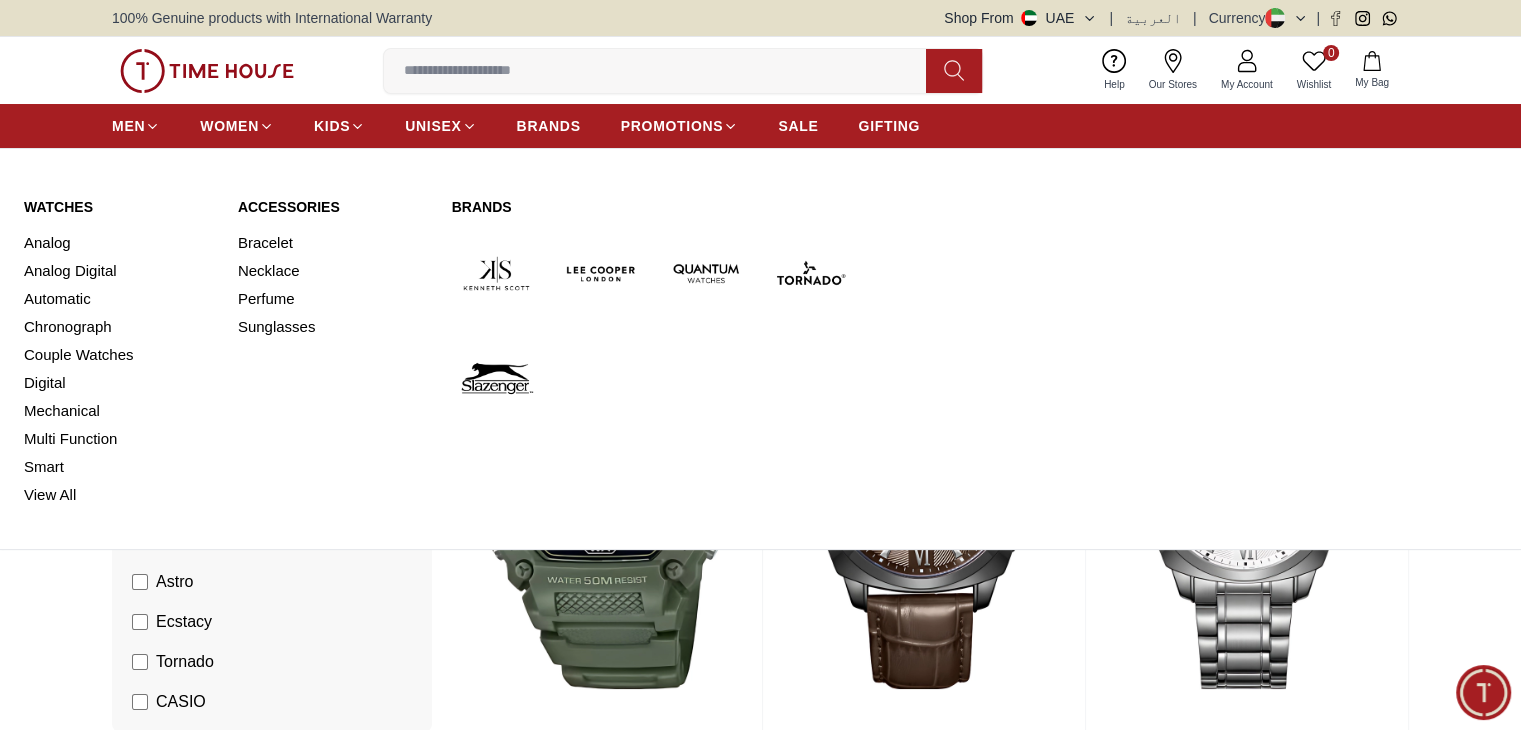 click on "Watches" at bounding box center [119, 207] 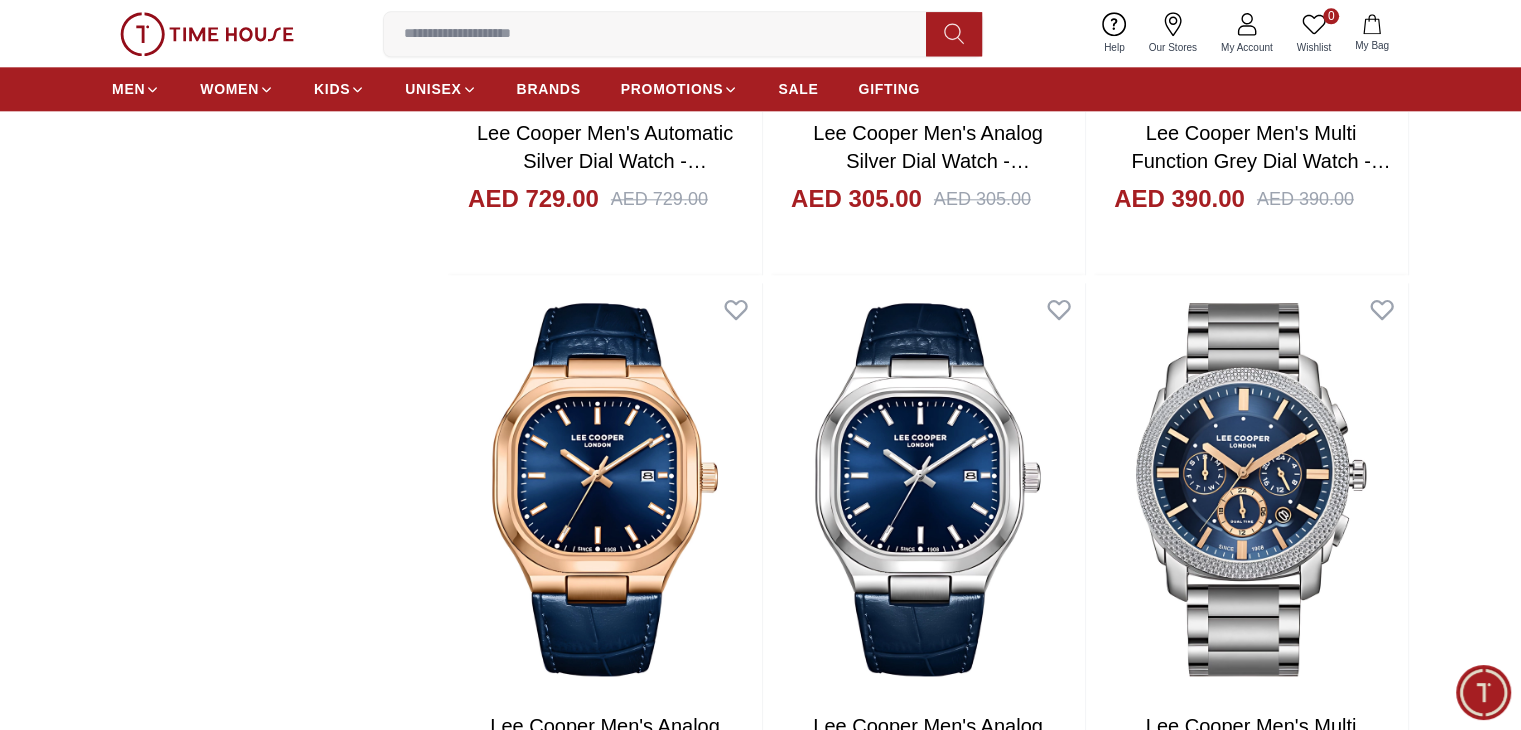 scroll, scrollTop: 2374, scrollLeft: 0, axis: vertical 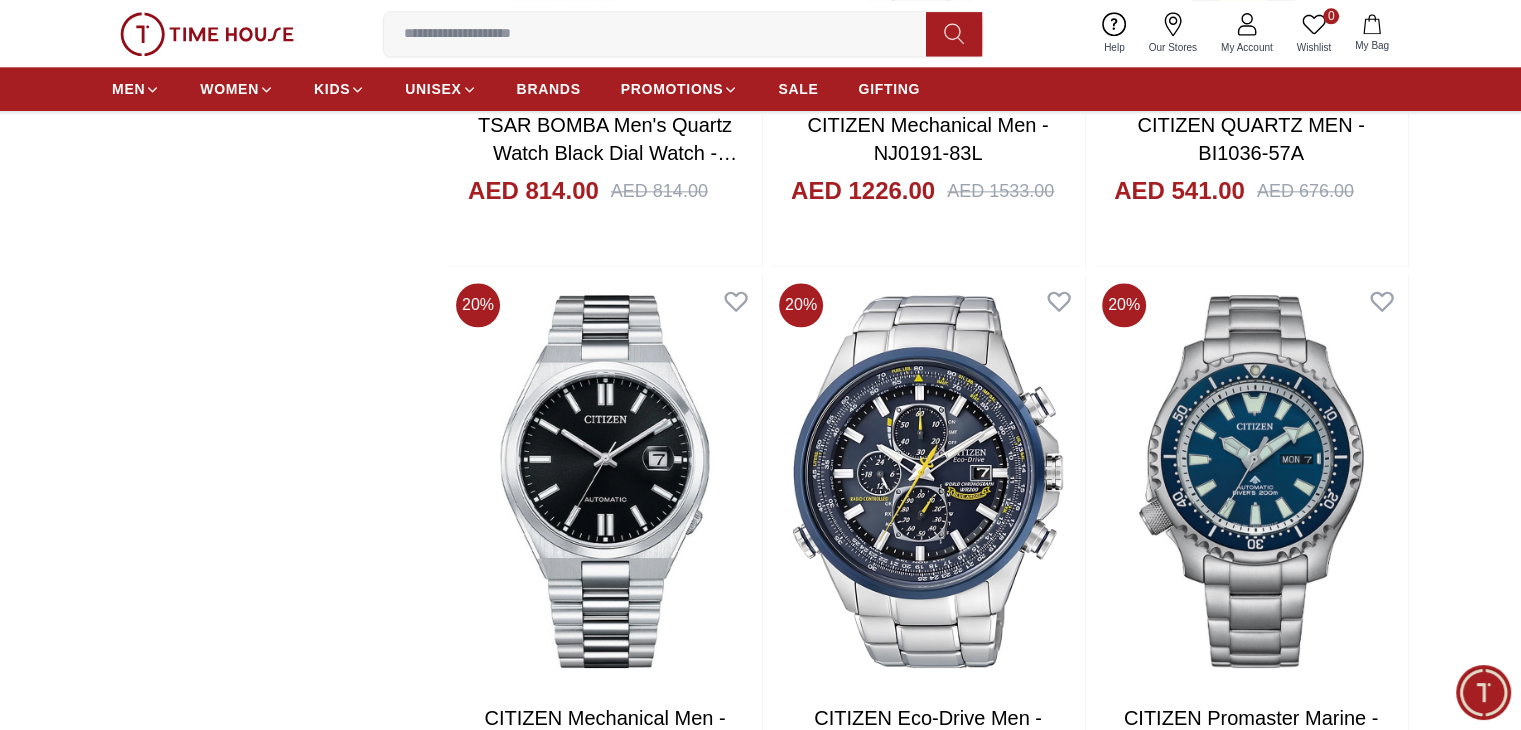 click on "MEN WOMEN KIDS UNISEX BRANDS PROMOTIONS SALE GIFTING" at bounding box center [516, 89] 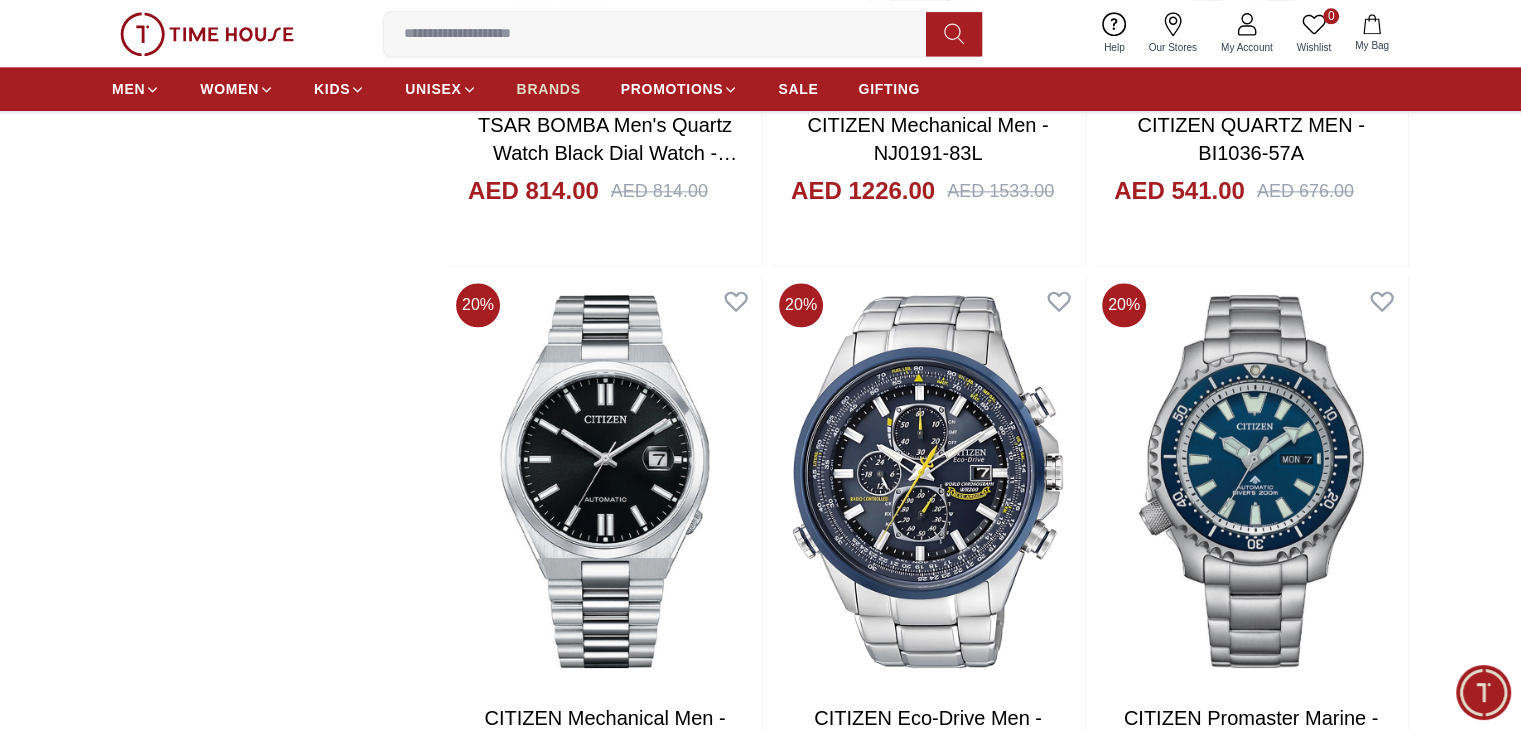 click on "BRANDS" at bounding box center [549, 89] 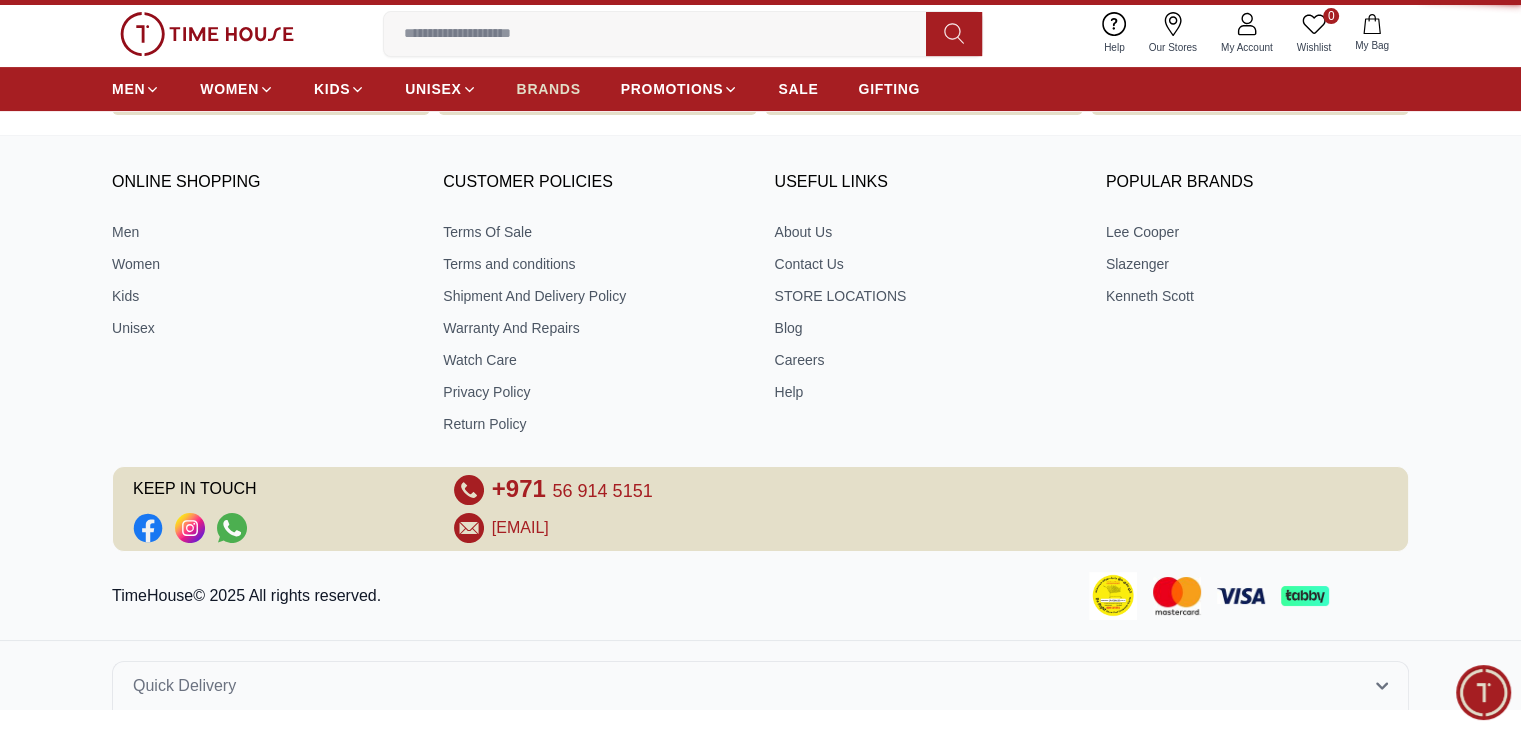 scroll, scrollTop: 0, scrollLeft: 0, axis: both 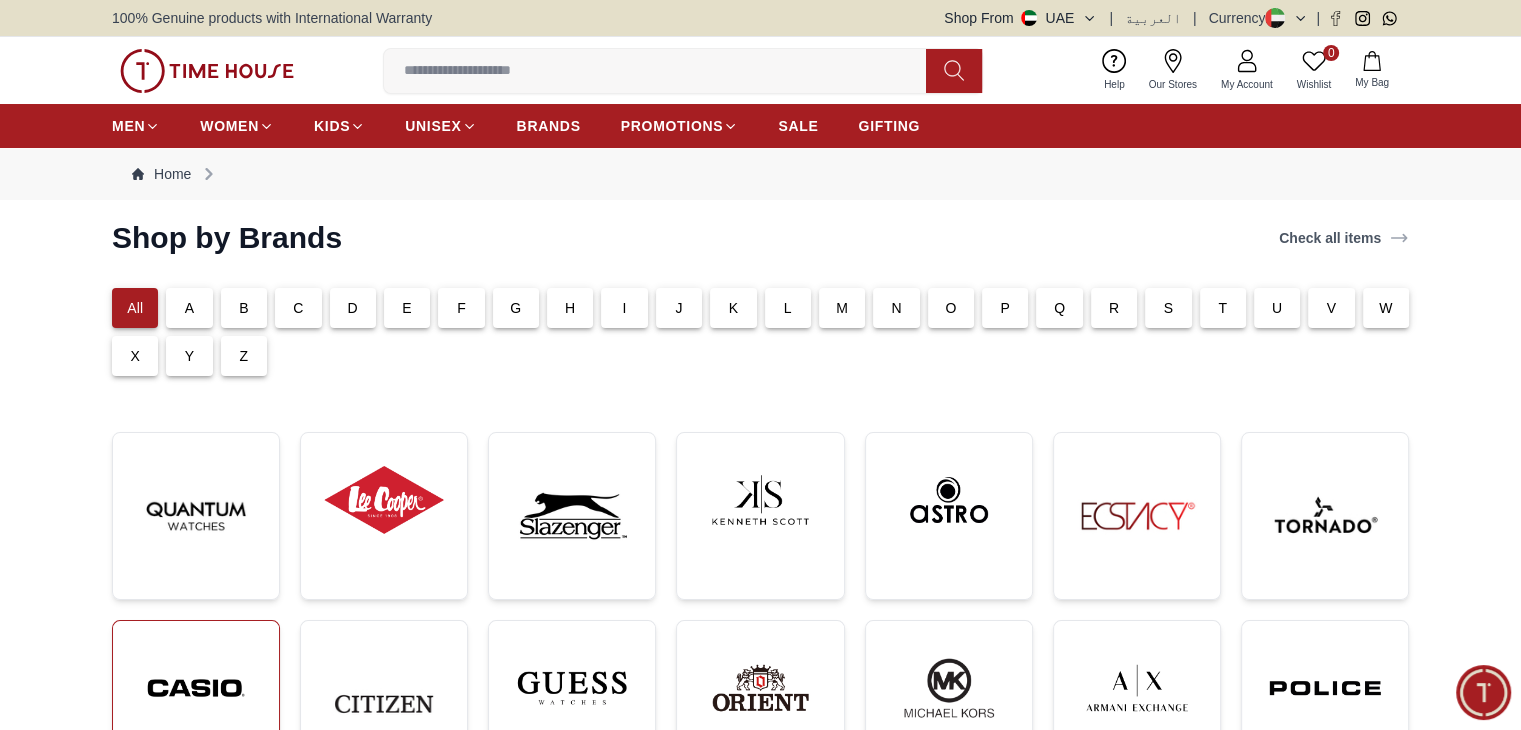 click at bounding box center [196, 688] 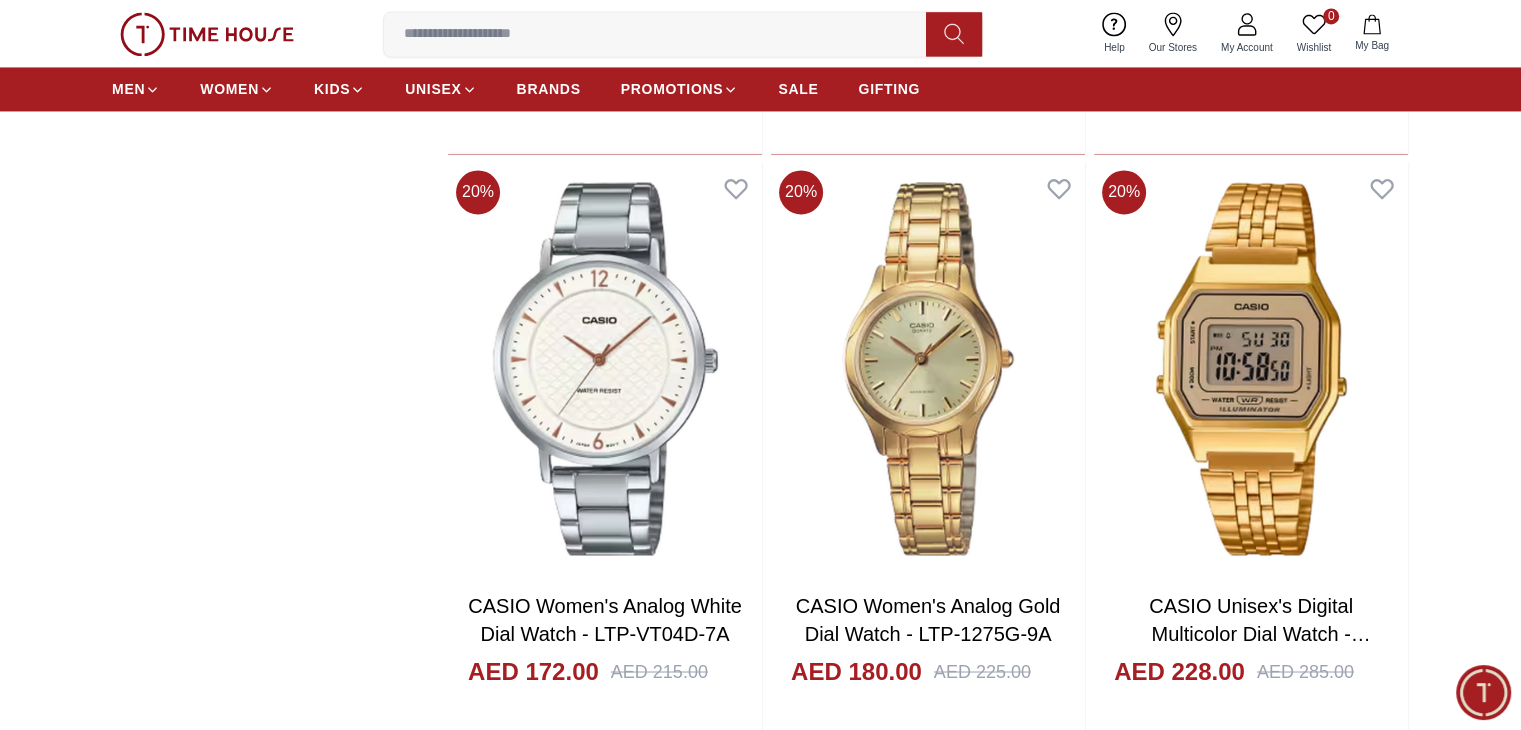 scroll, scrollTop: 3232, scrollLeft: 0, axis: vertical 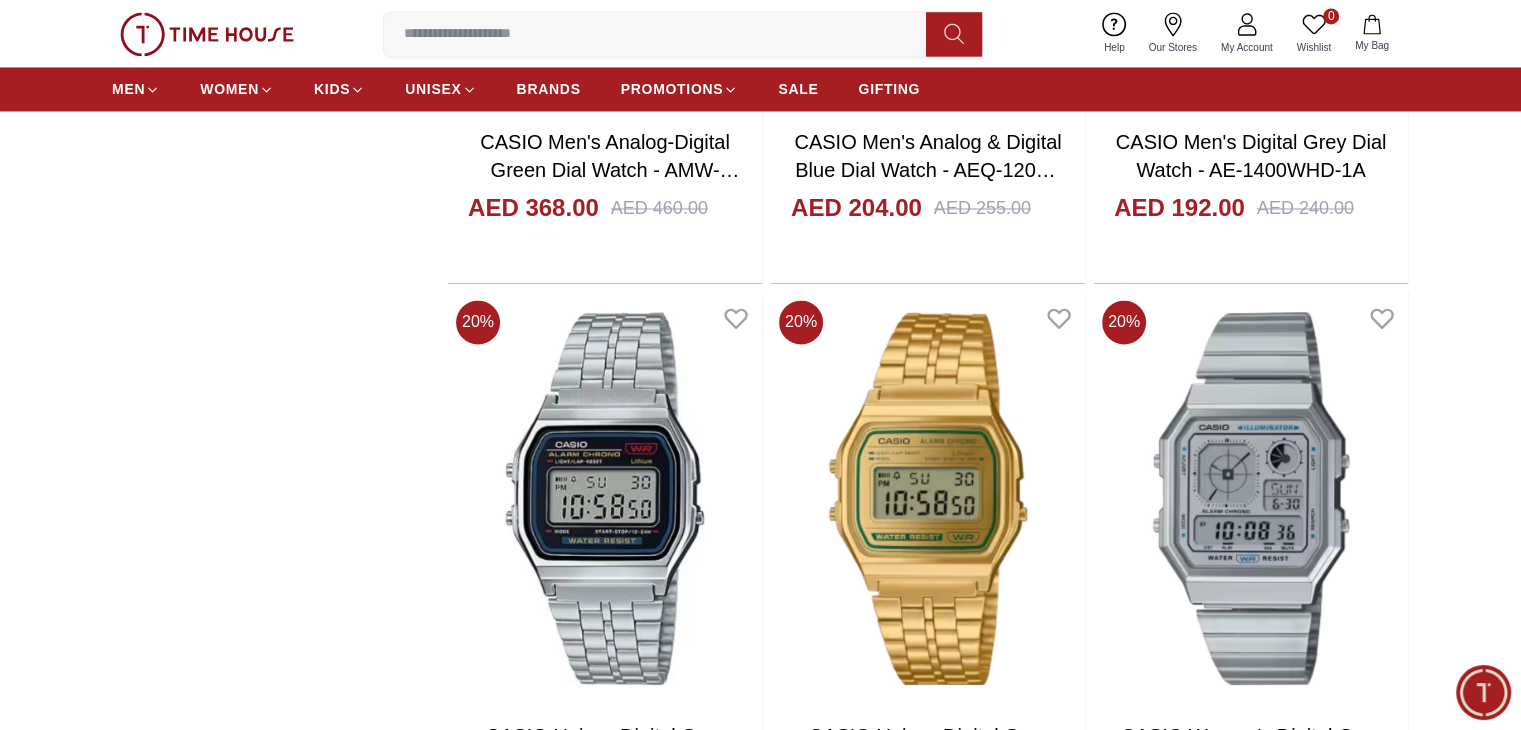 click at bounding box center [605, 14133] 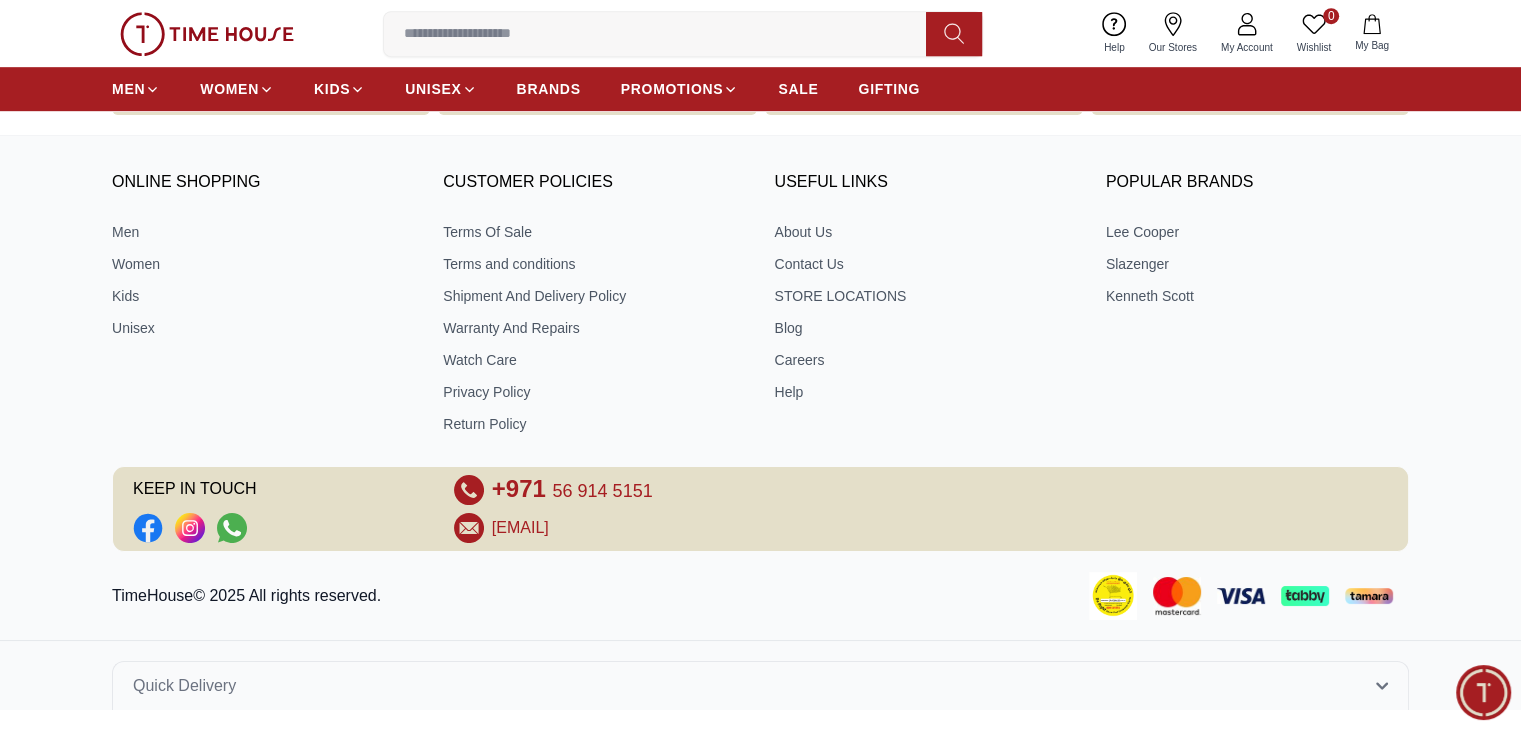 scroll, scrollTop: 0, scrollLeft: 0, axis: both 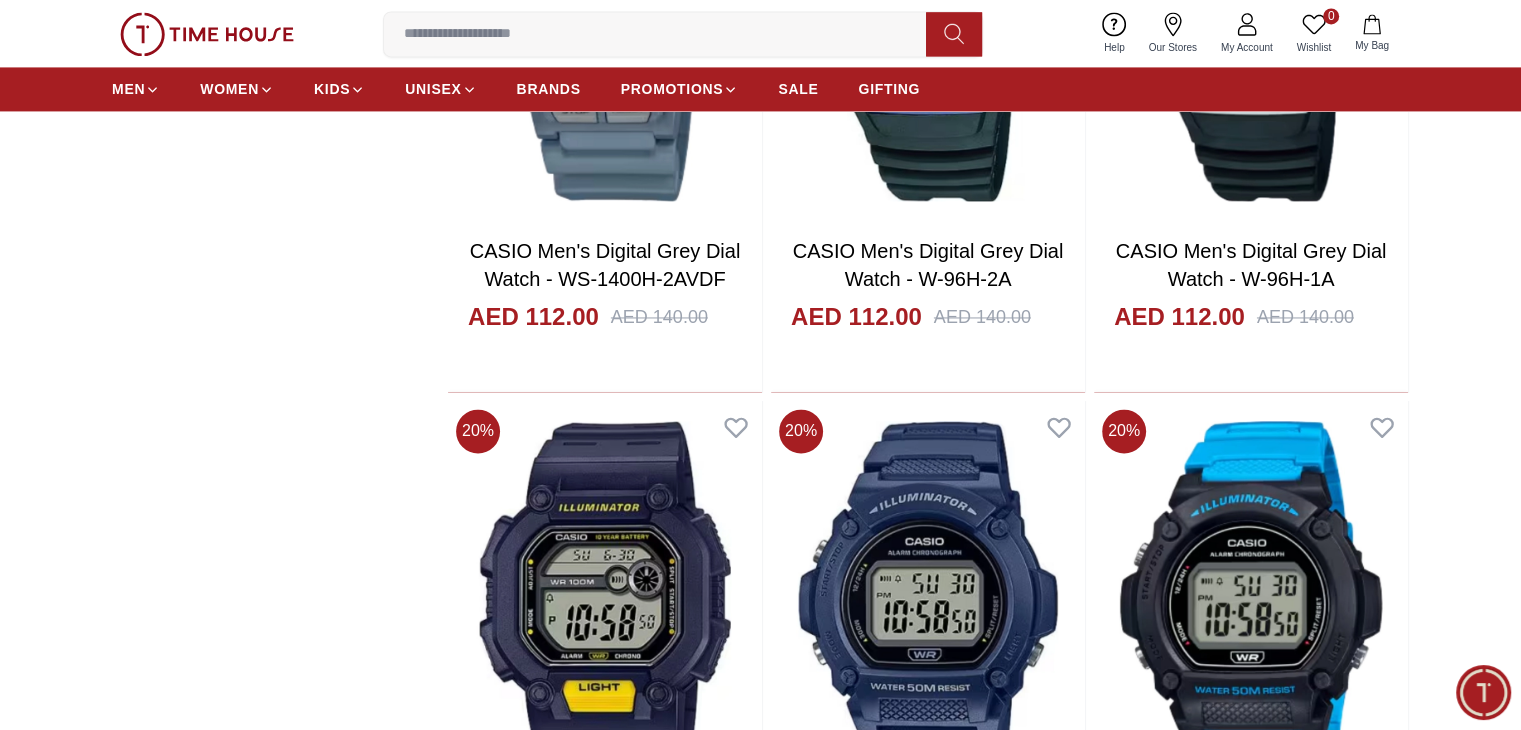 click at bounding box center [663, 34] 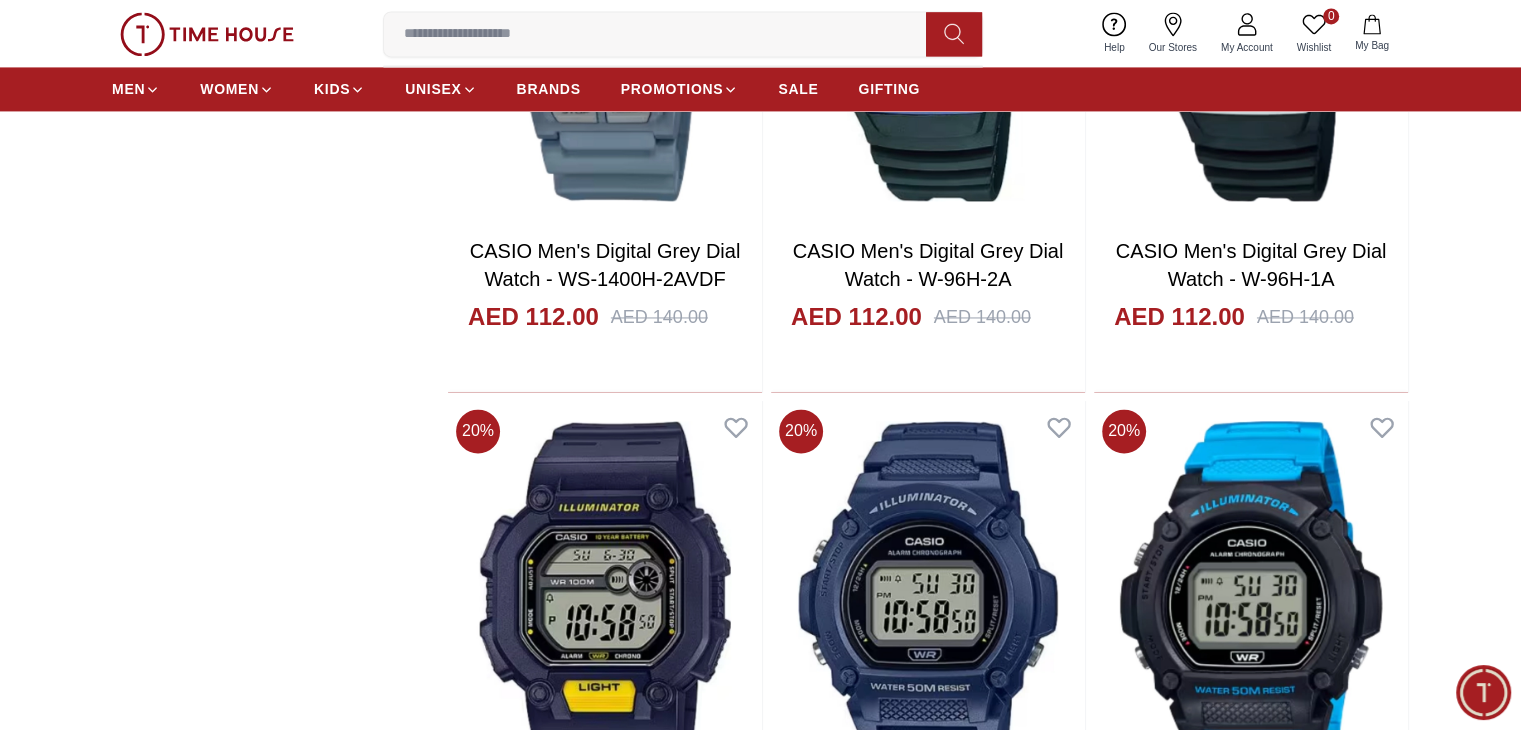 paste on "**********" 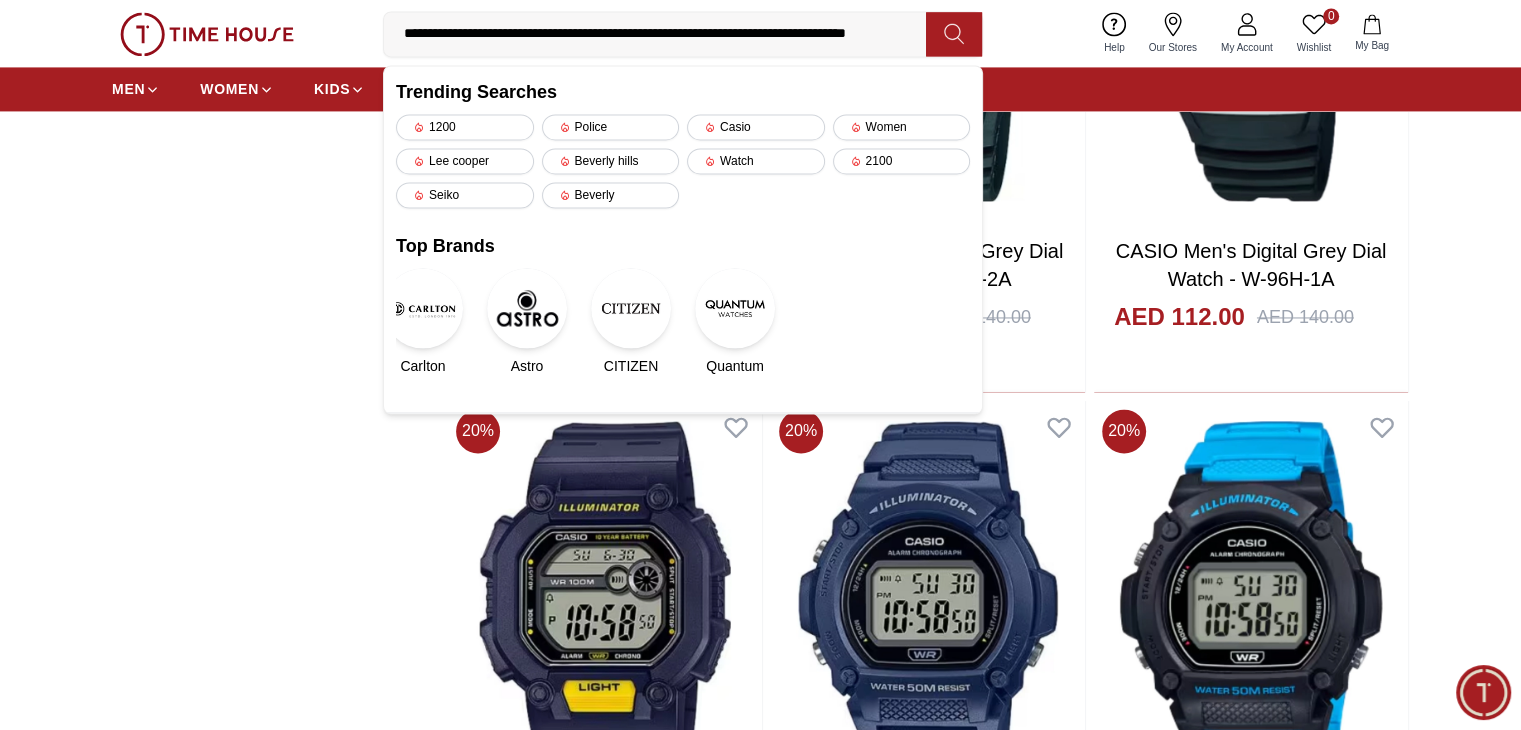 scroll, scrollTop: 0, scrollLeft: 0, axis: both 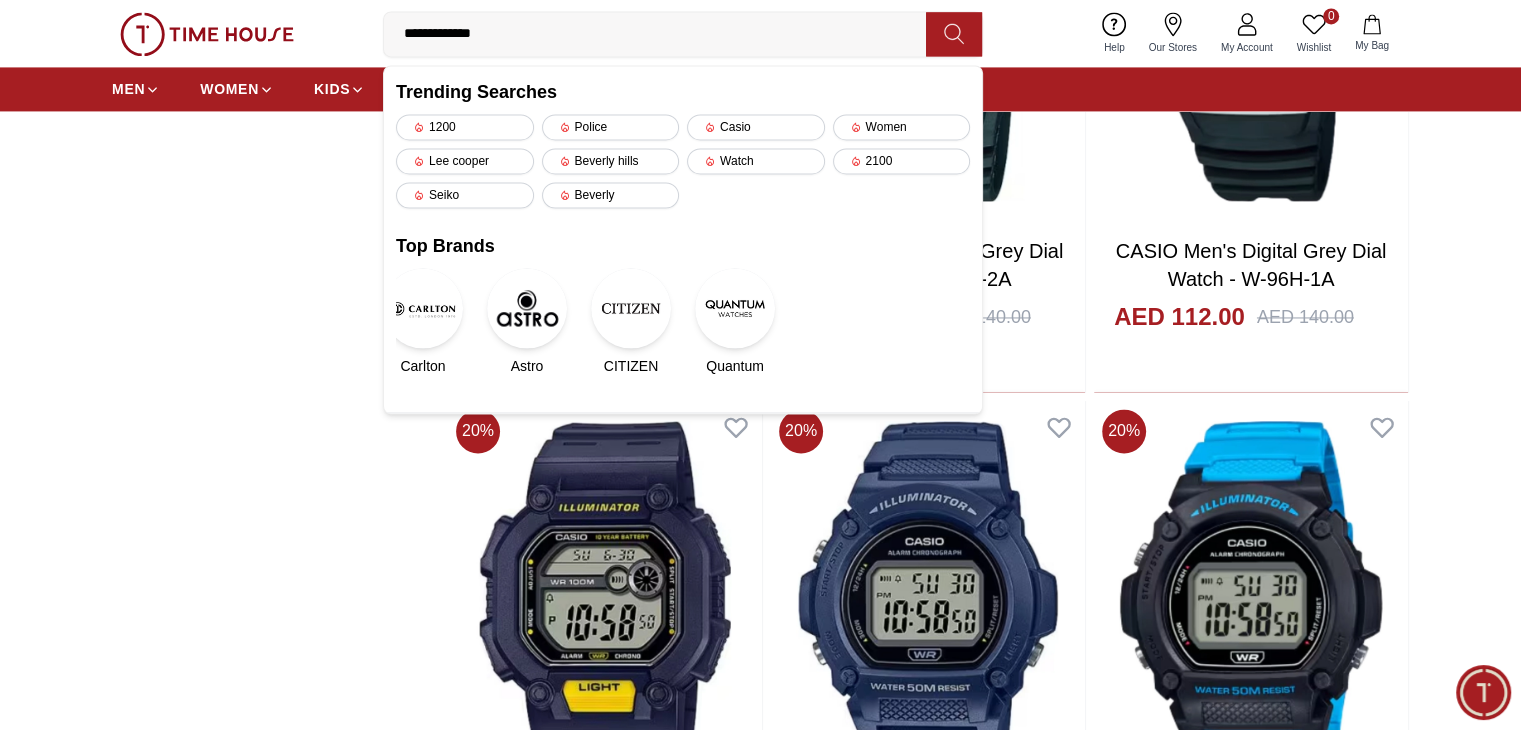 type on "**********" 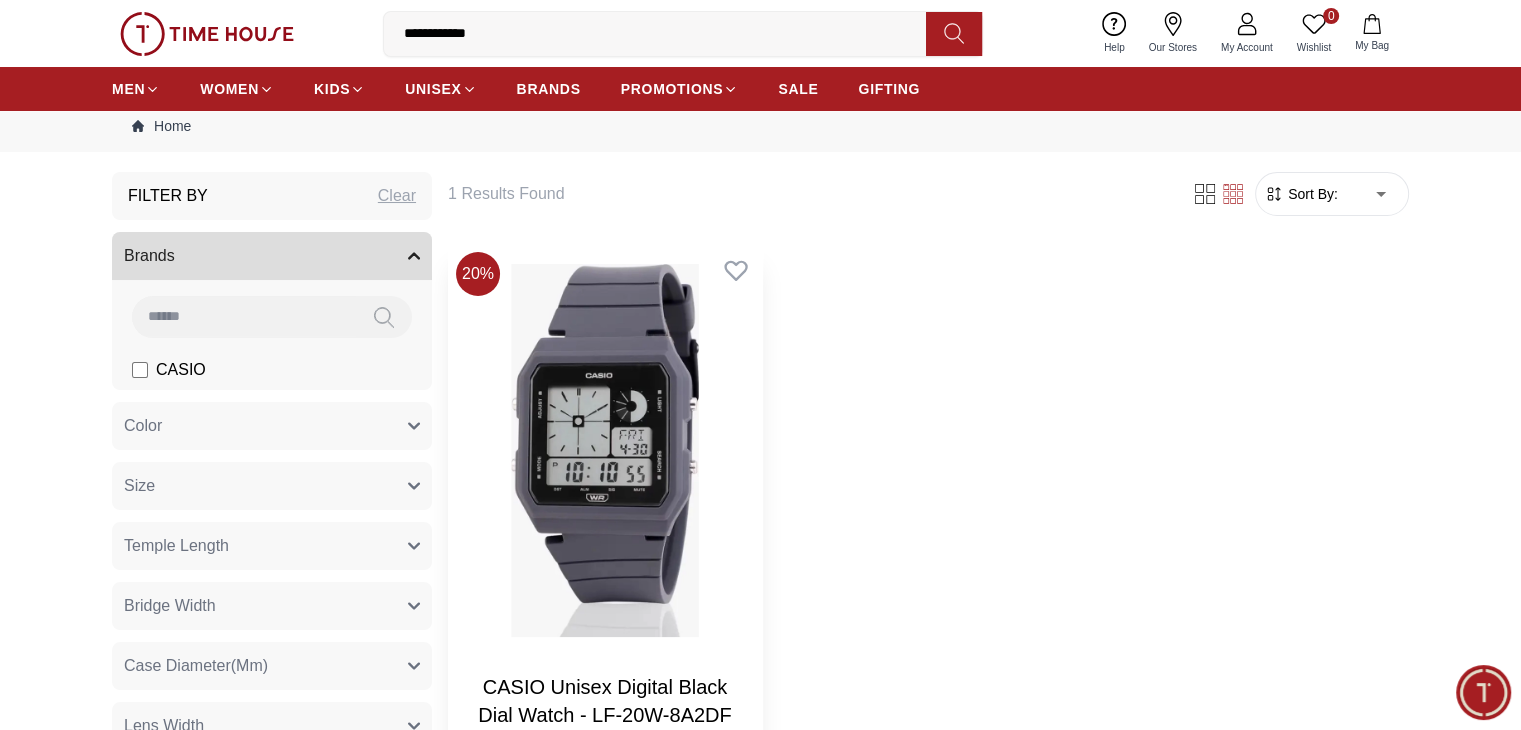 scroll, scrollTop: 48, scrollLeft: 0, axis: vertical 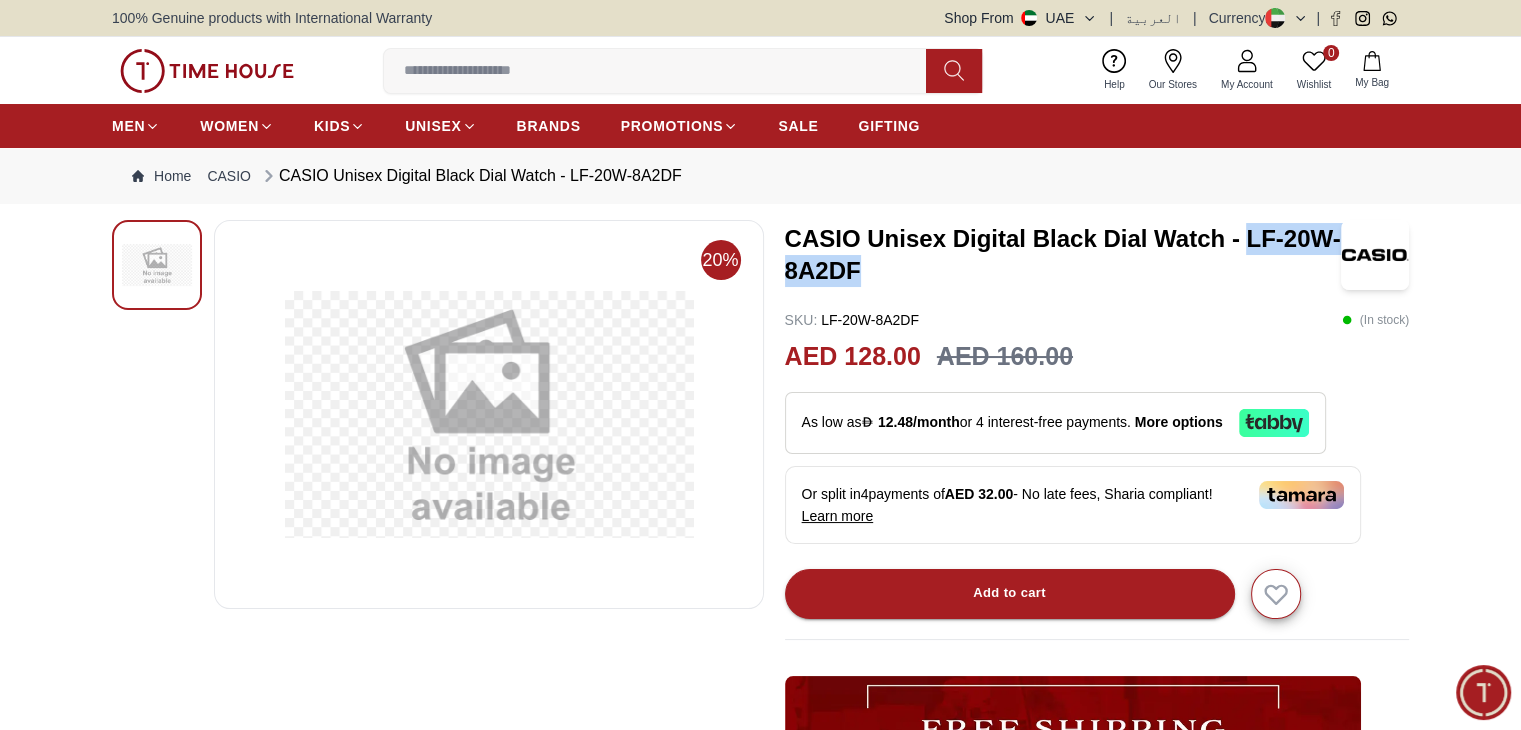 drag, startPoint x: 1248, startPoint y: 235, endPoint x: 1262, endPoint y: 277, distance: 44.27189 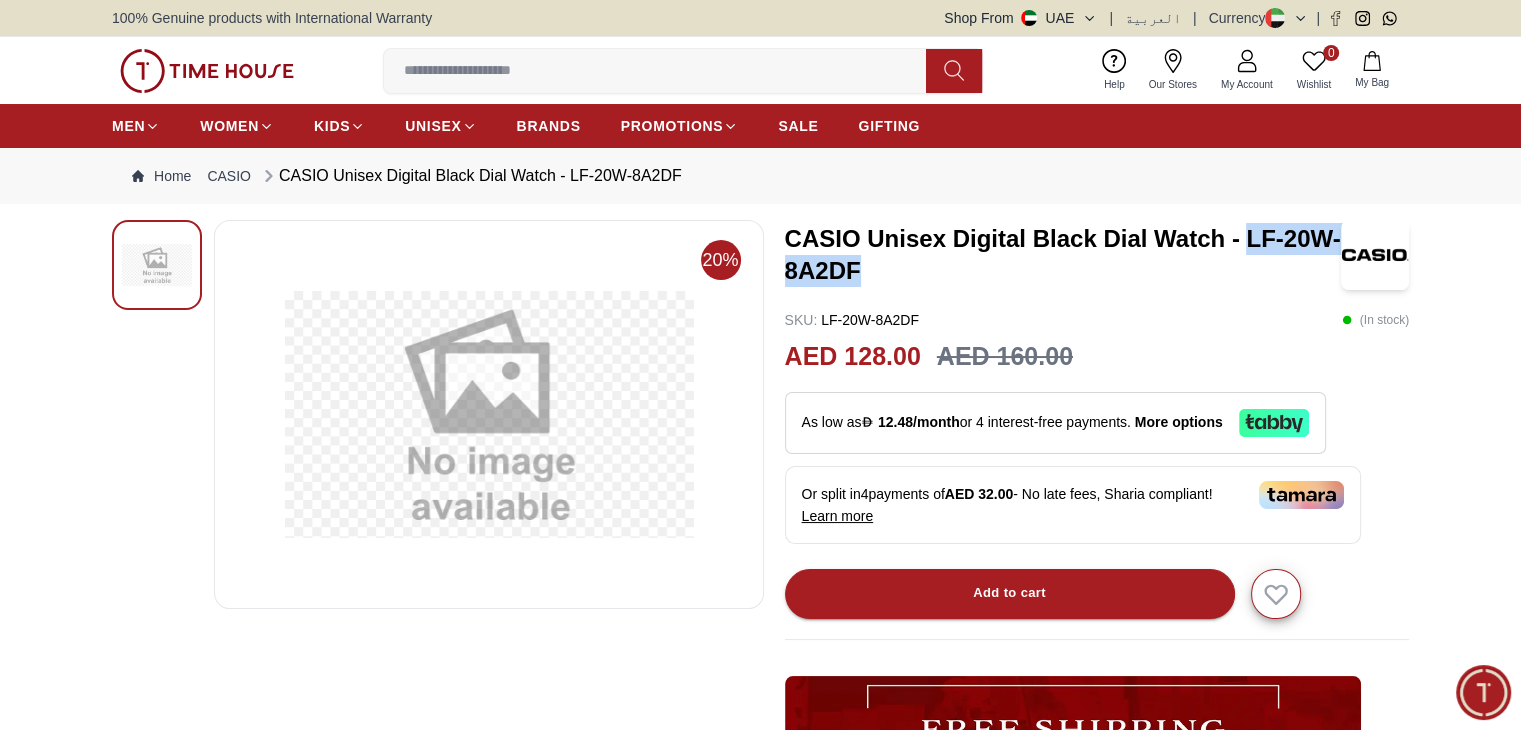 copy on "LF-20W-8A2DF" 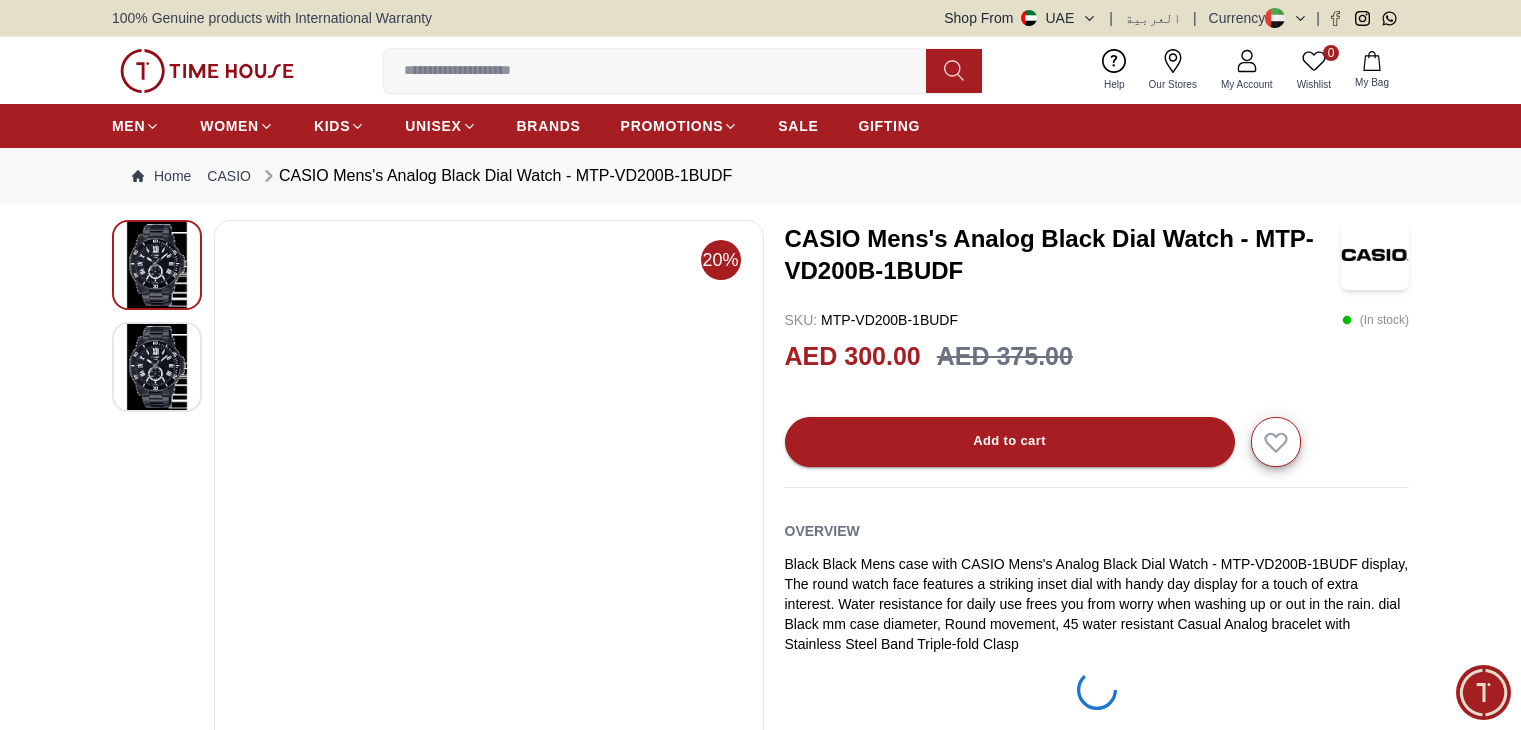 scroll, scrollTop: 0, scrollLeft: 0, axis: both 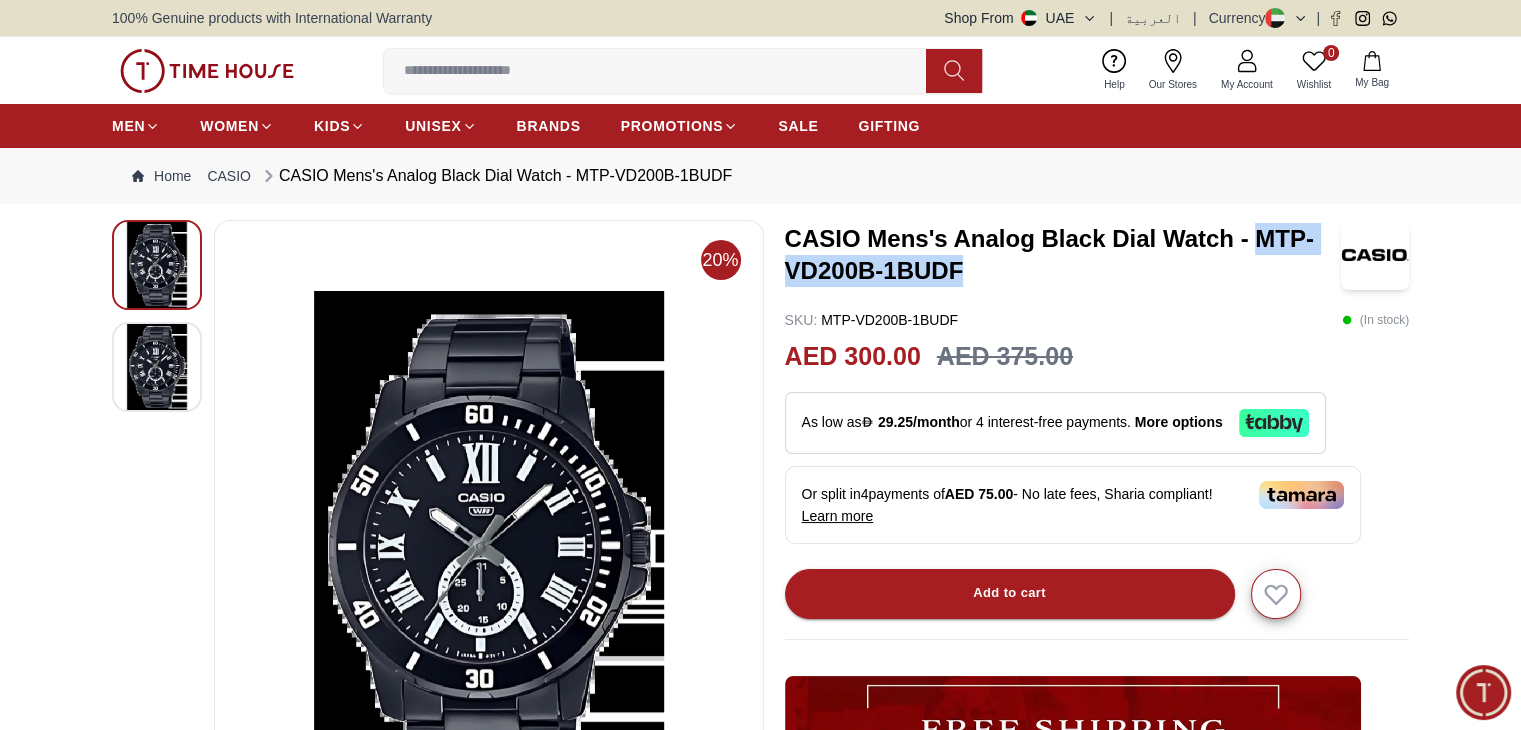 drag, startPoint x: 1254, startPoint y: 234, endPoint x: 1165, endPoint y: 281, distance: 100.6479 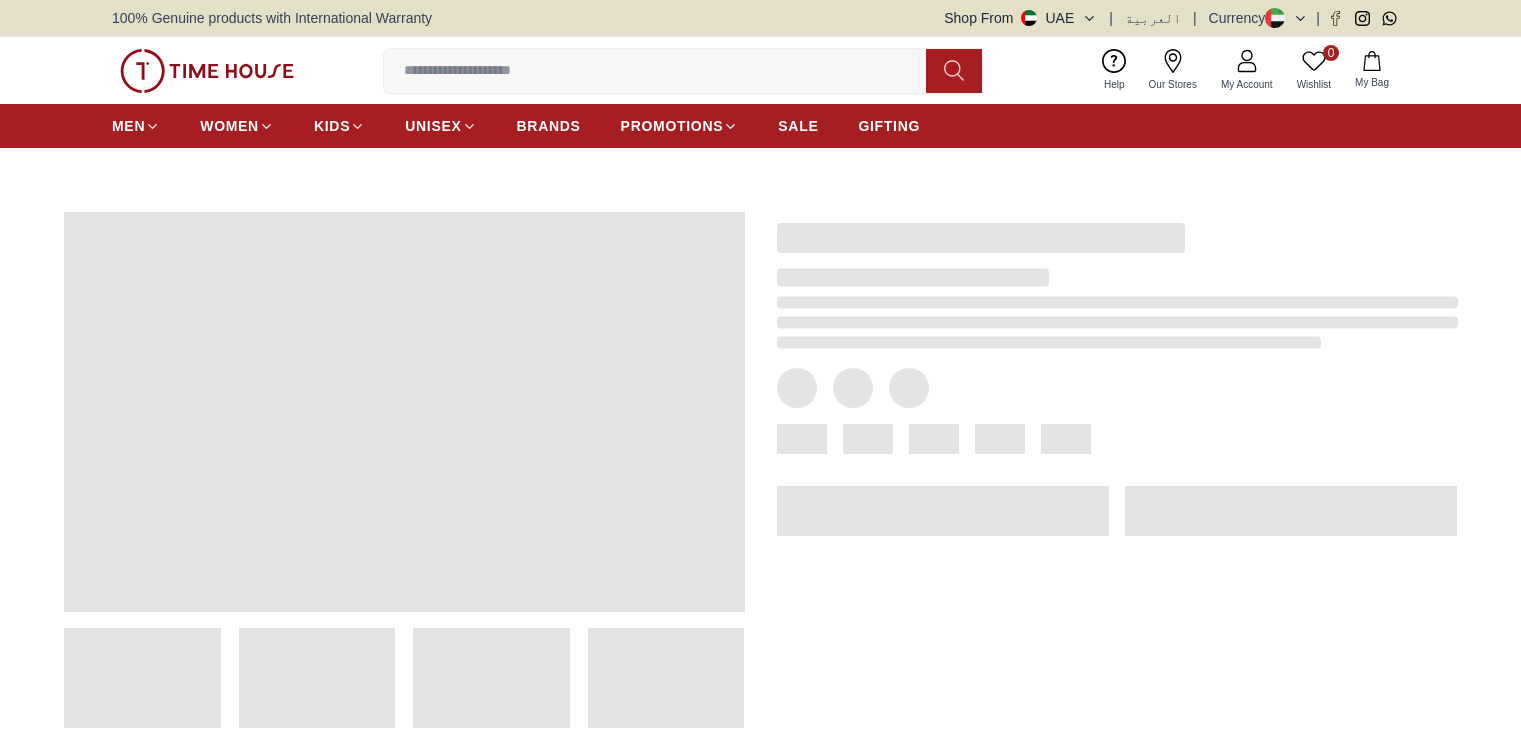 scroll, scrollTop: 0, scrollLeft: 0, axis: both 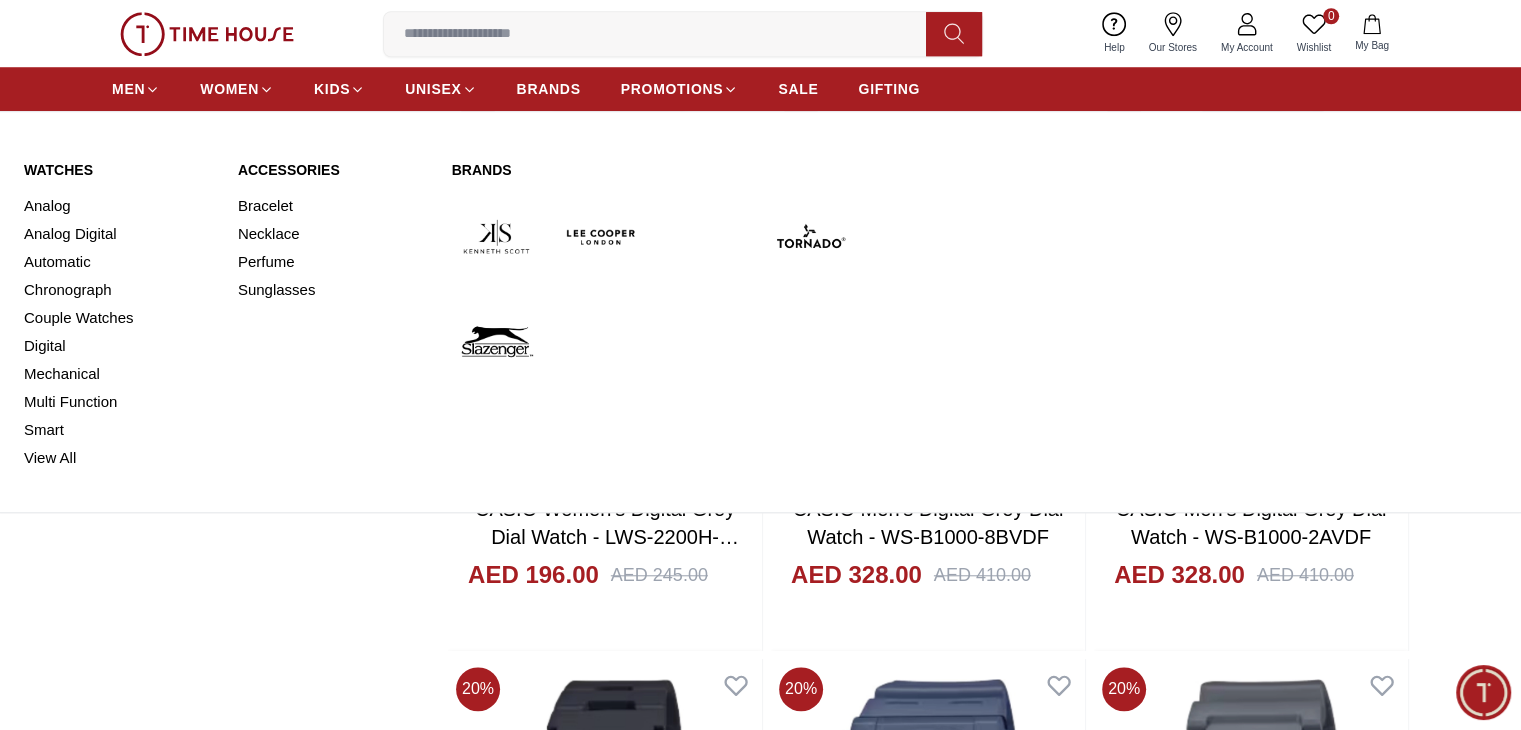 click on "Watches" at bounding box center [119, 170] 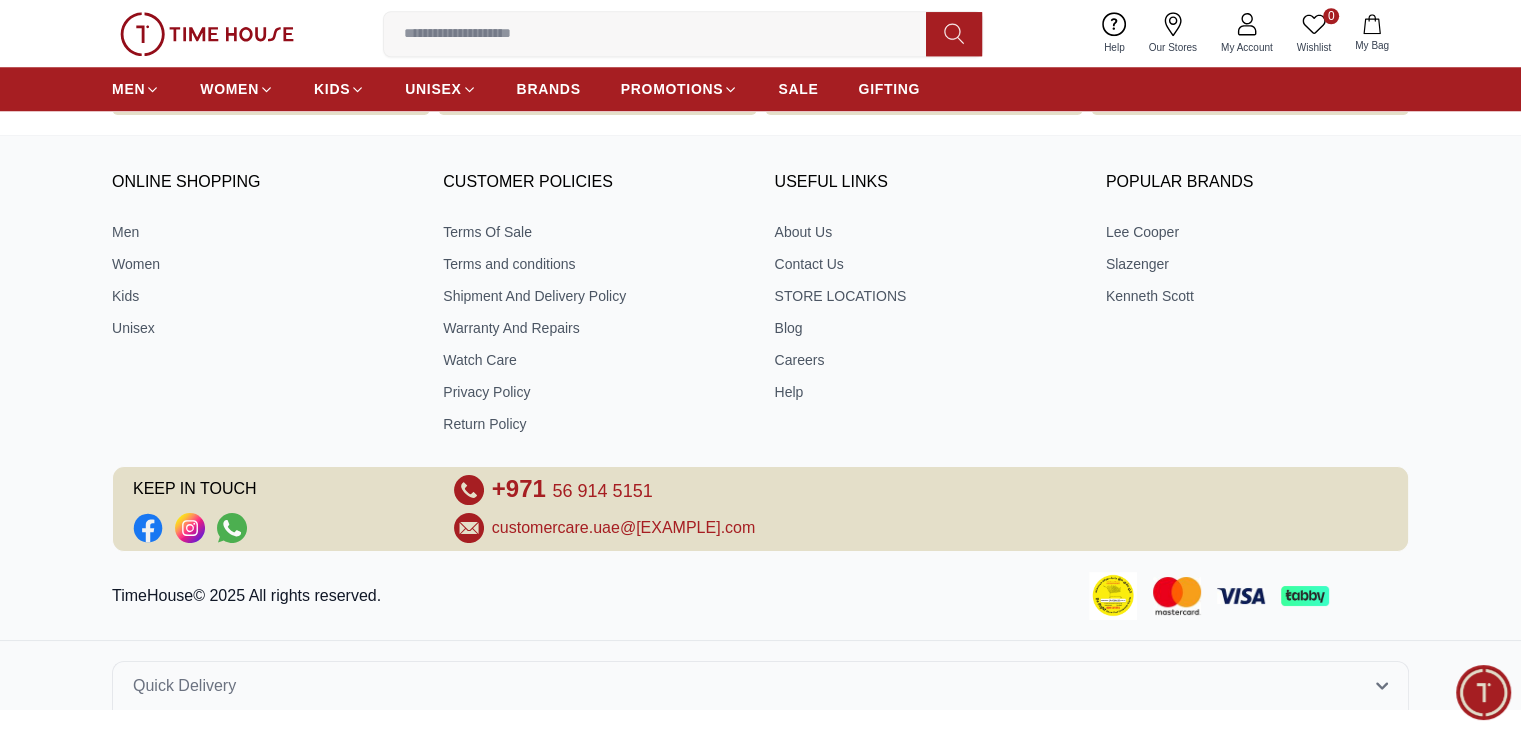 scroll, scrollTop: 0, scrollLeft: 0, axis: both 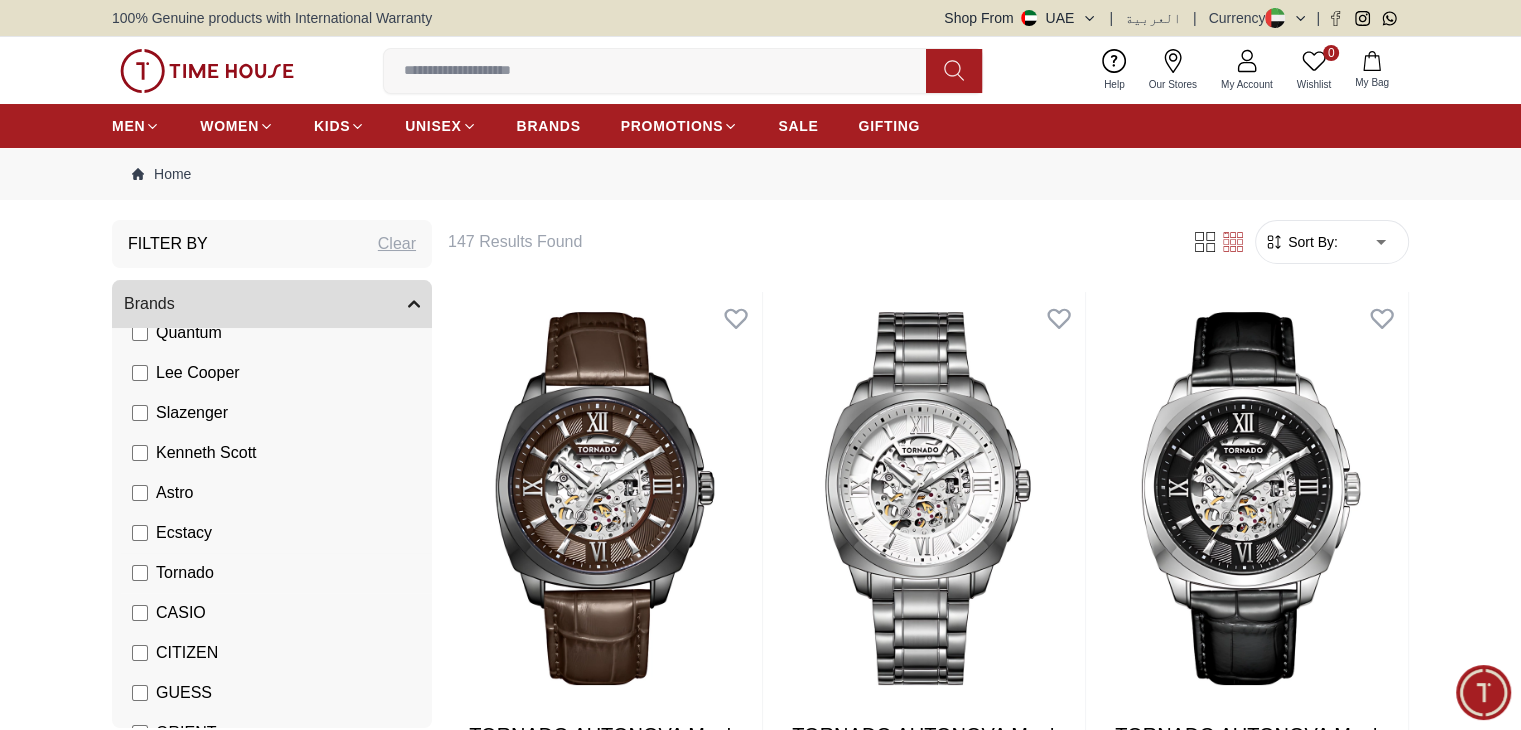 click on "Tornado" at bounding box center [276, 573] 